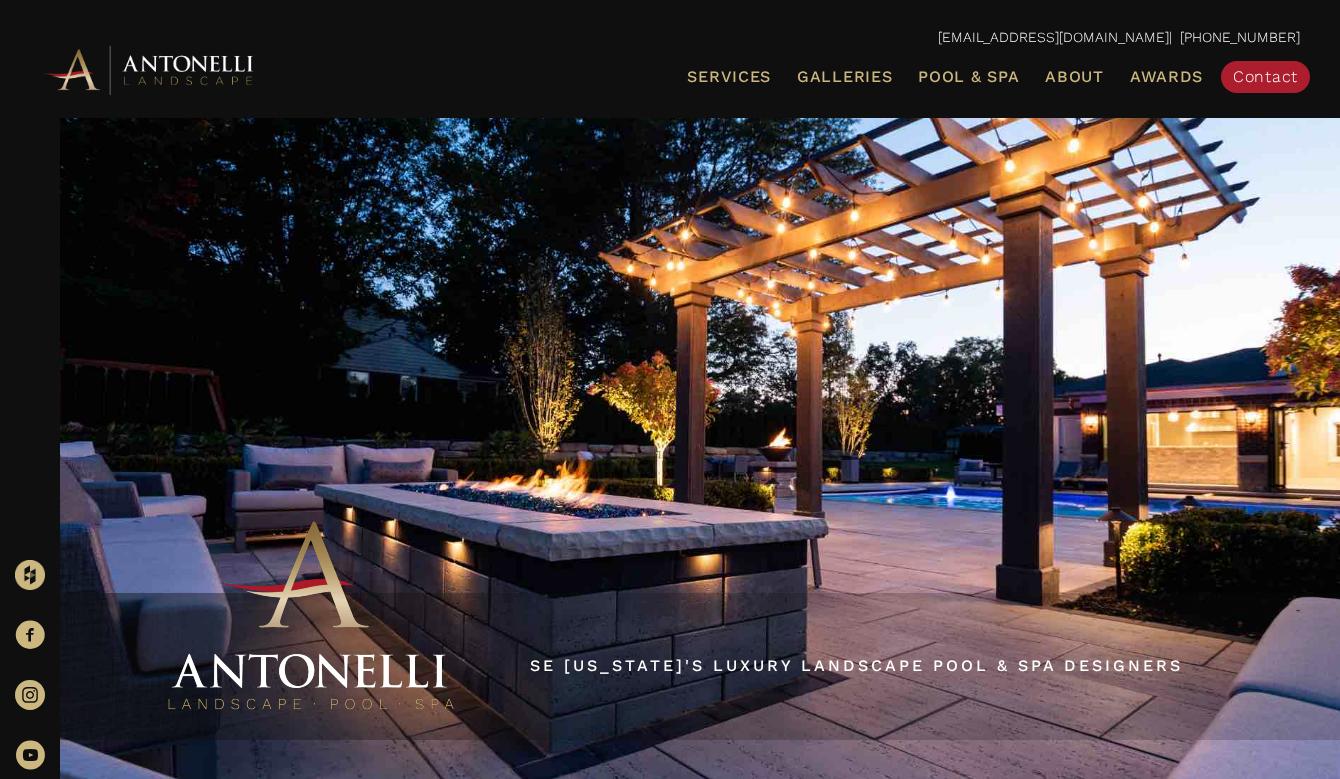 scroll, scrollTop: 0, scrollLeft: 0, axis: both 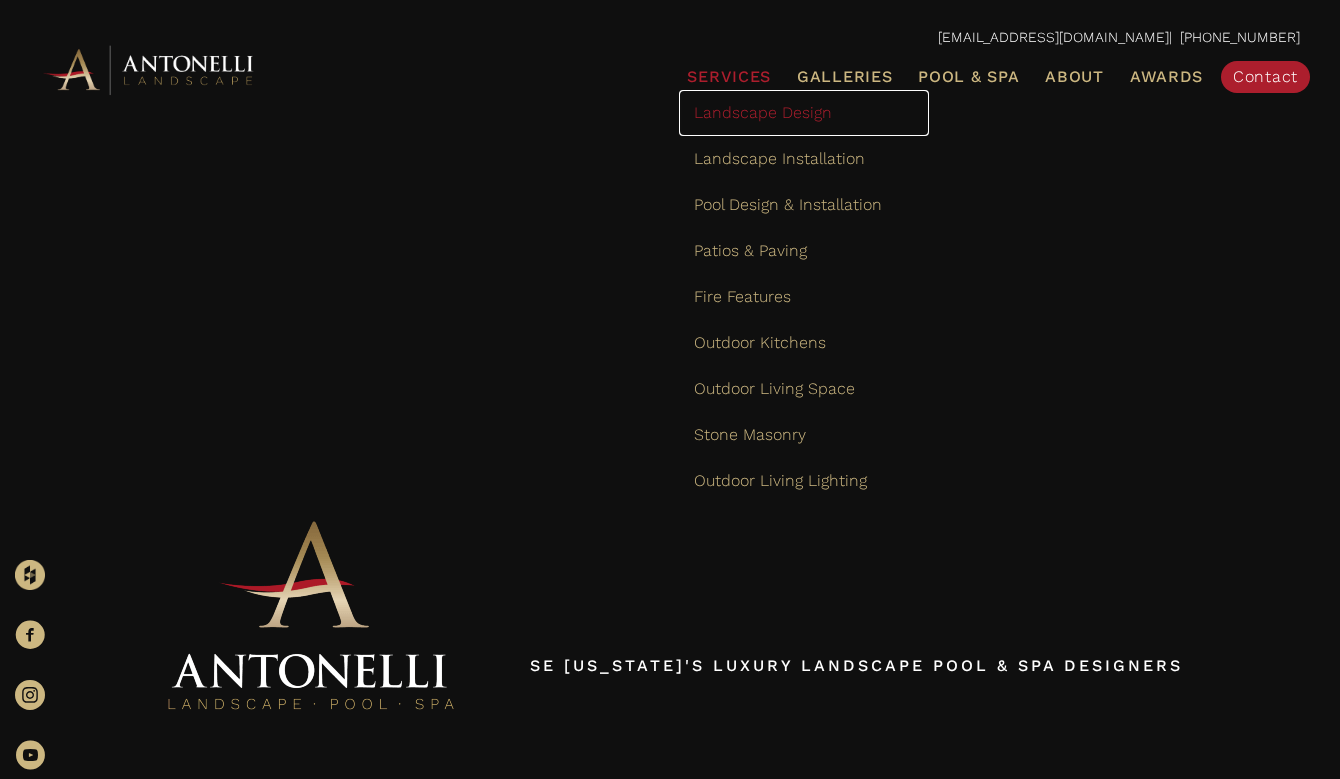 click on "Landscape Design" at bounding box center [763, 112] 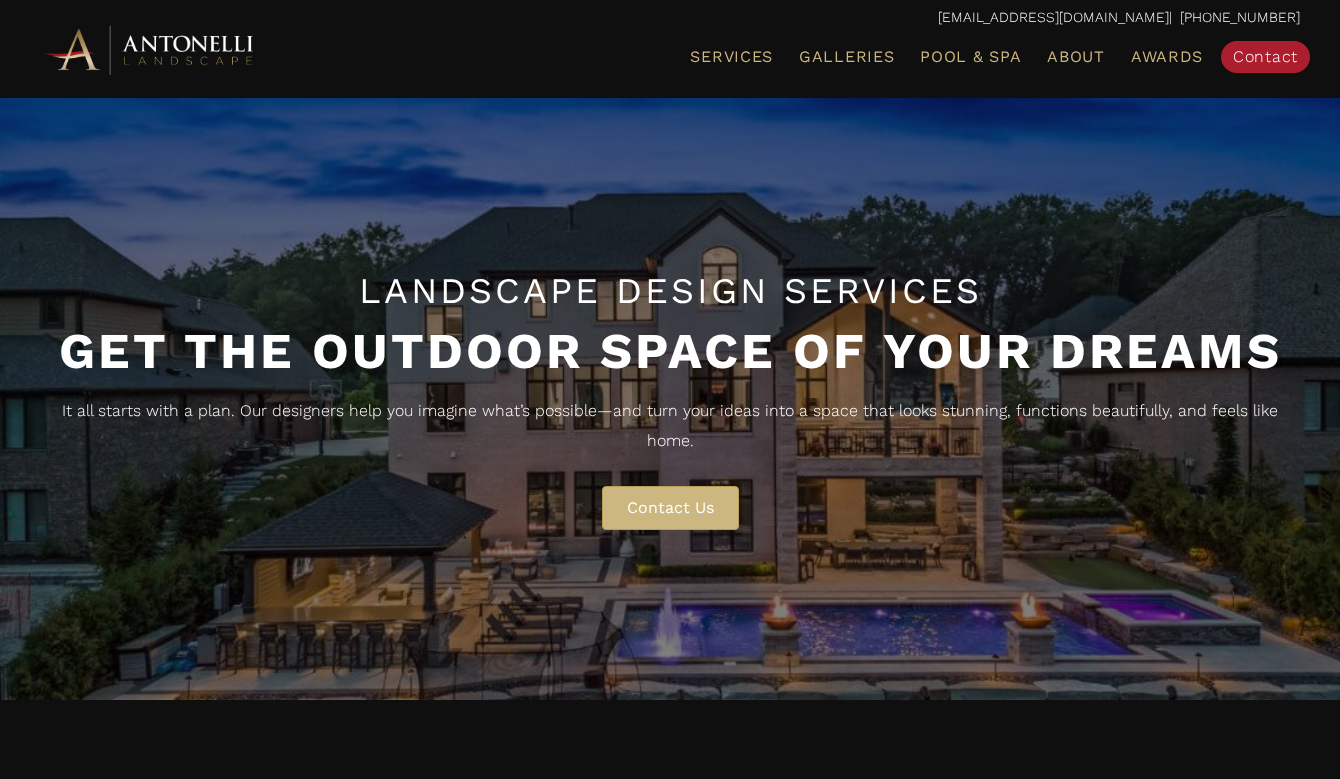 scroll, scrollTop: 0, scrollLeft: 0, axis: both 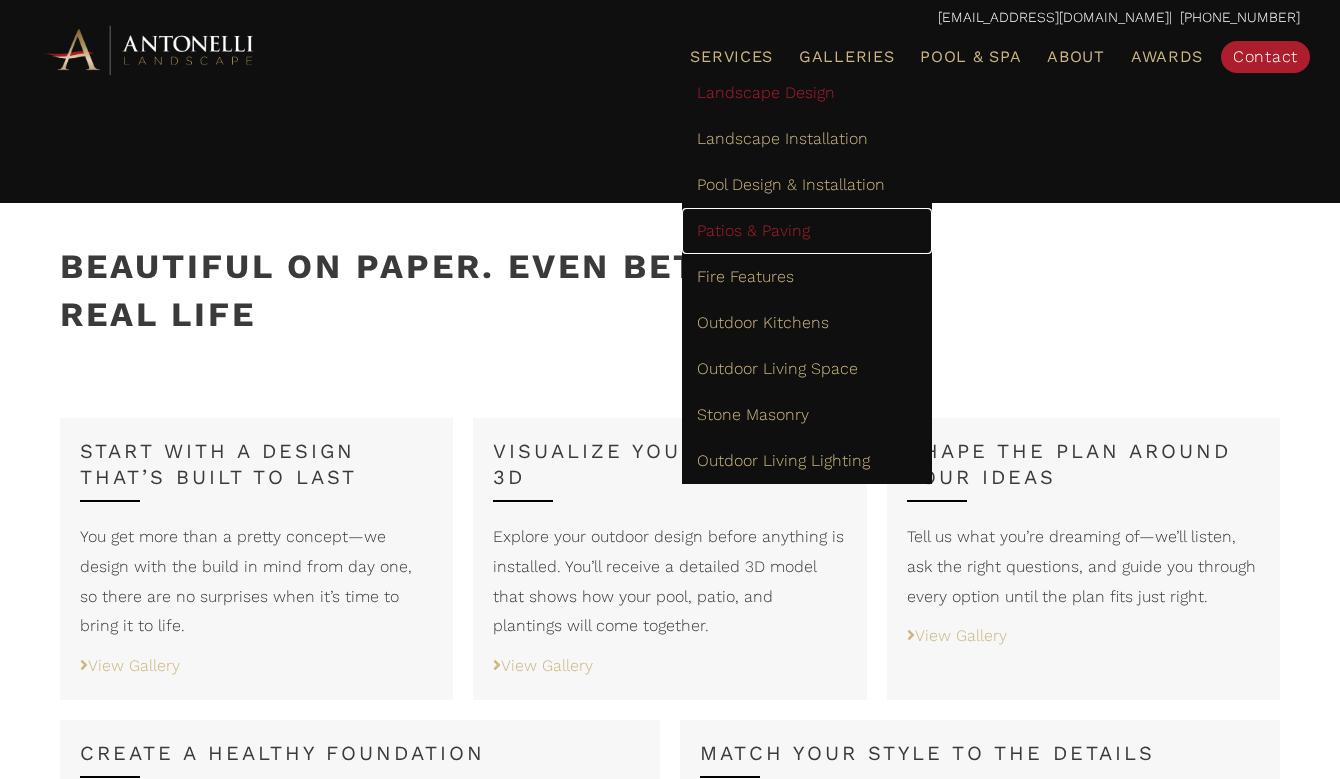 click on "Patios & Paving" at bounding box center (807, 231) 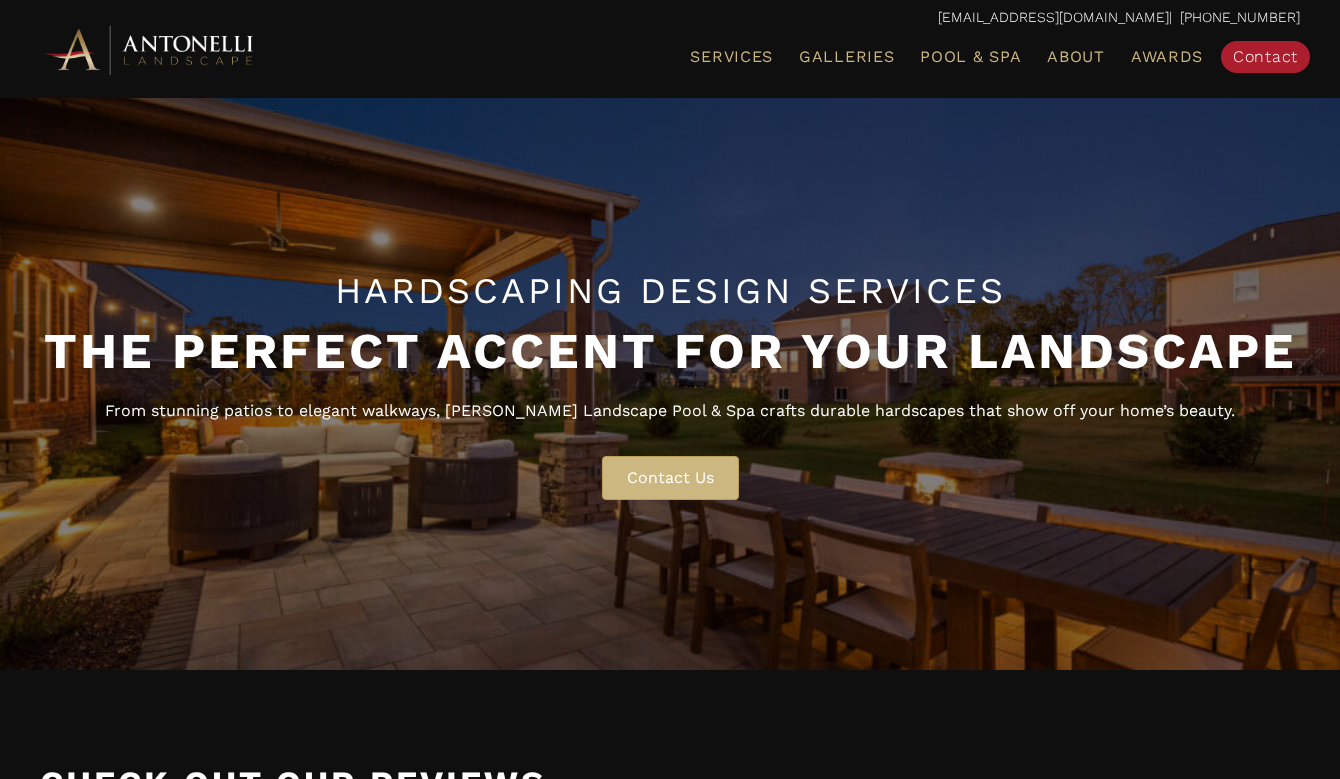 scroll, scrollTop: 0, scrollLeft: 0, axis: both 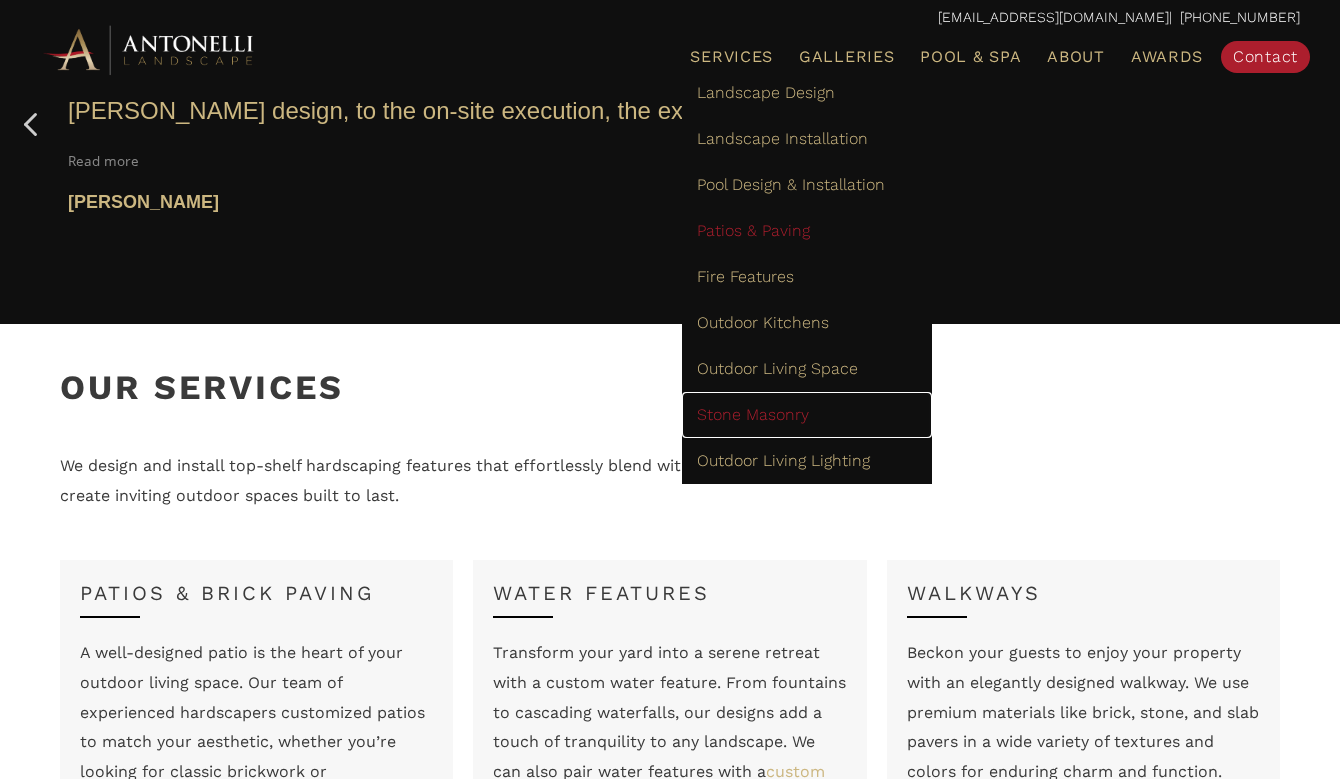 click on "Stone Masonry" at bounding box center [753, 414] 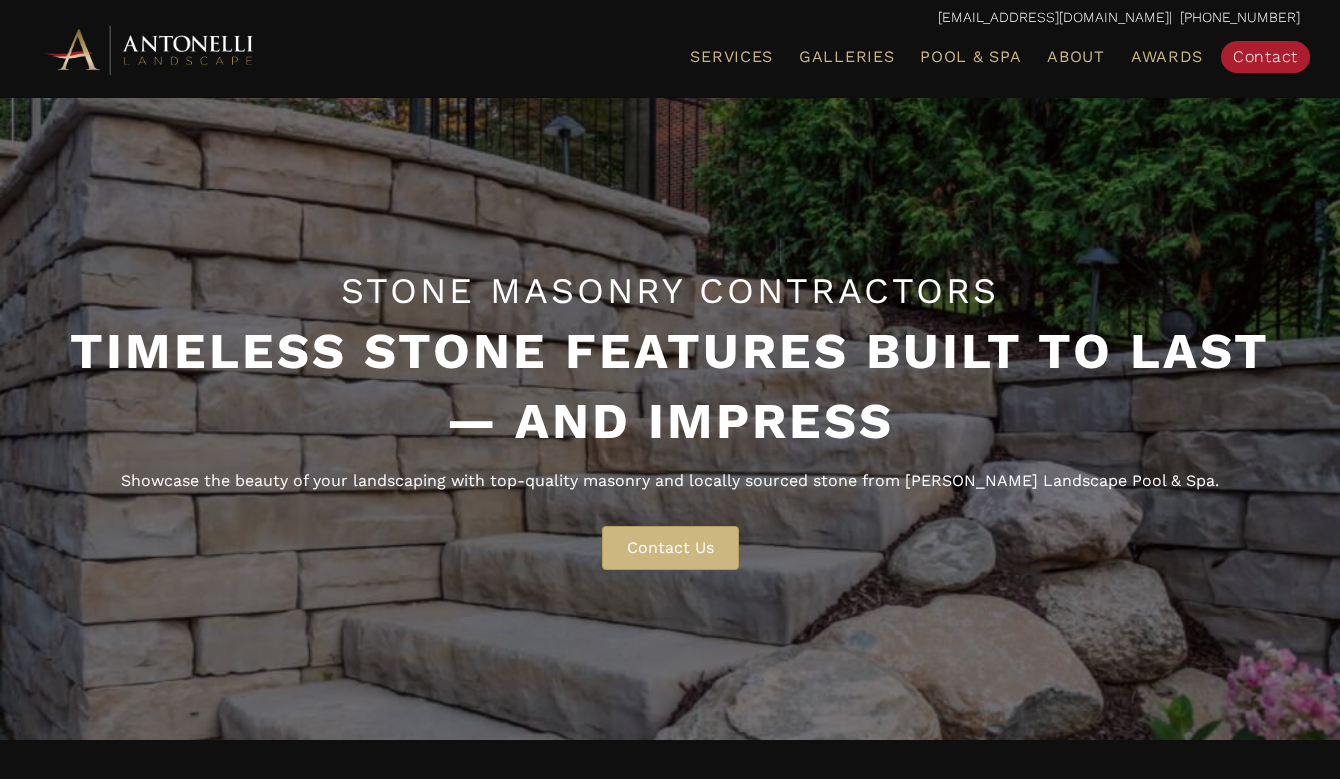 scroll, scrollTop: 0, scrollLeft: 0, axis: both 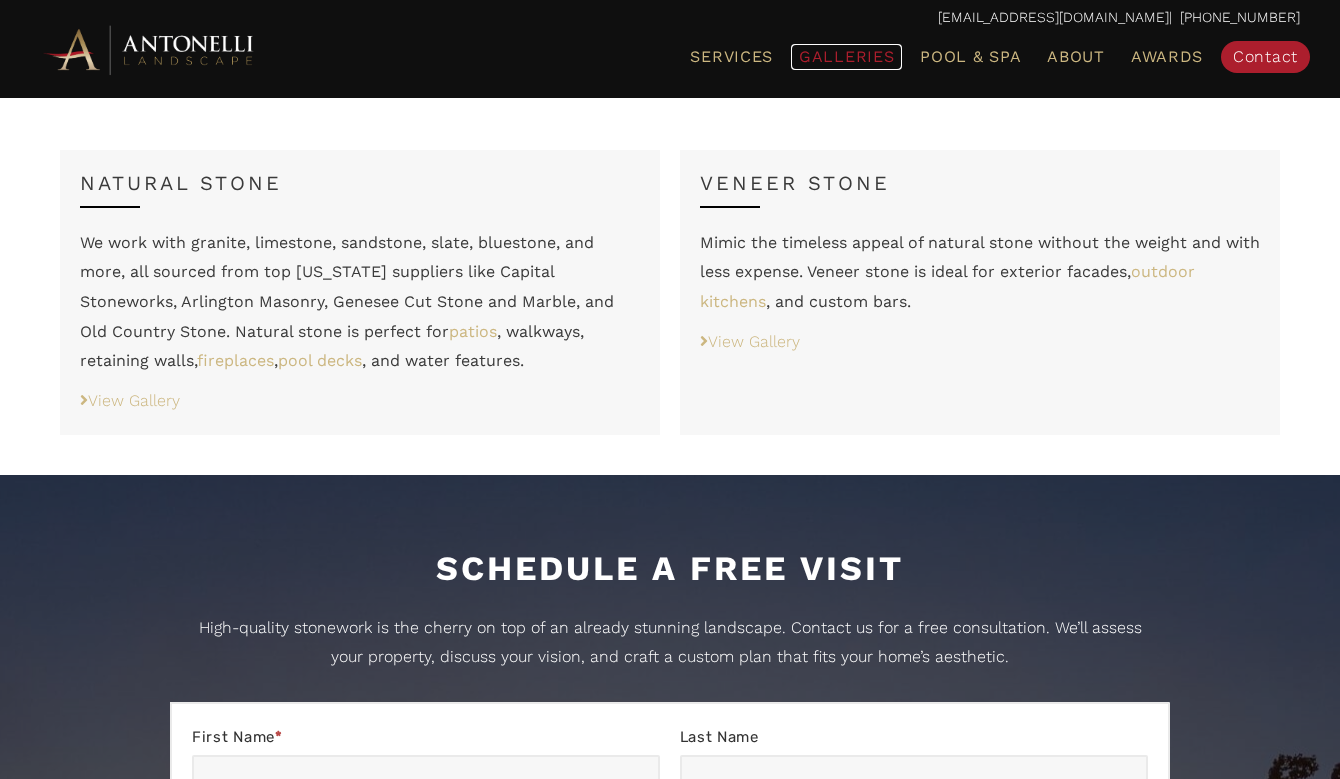 click on "Galleries" at bounding box center [846, 56] 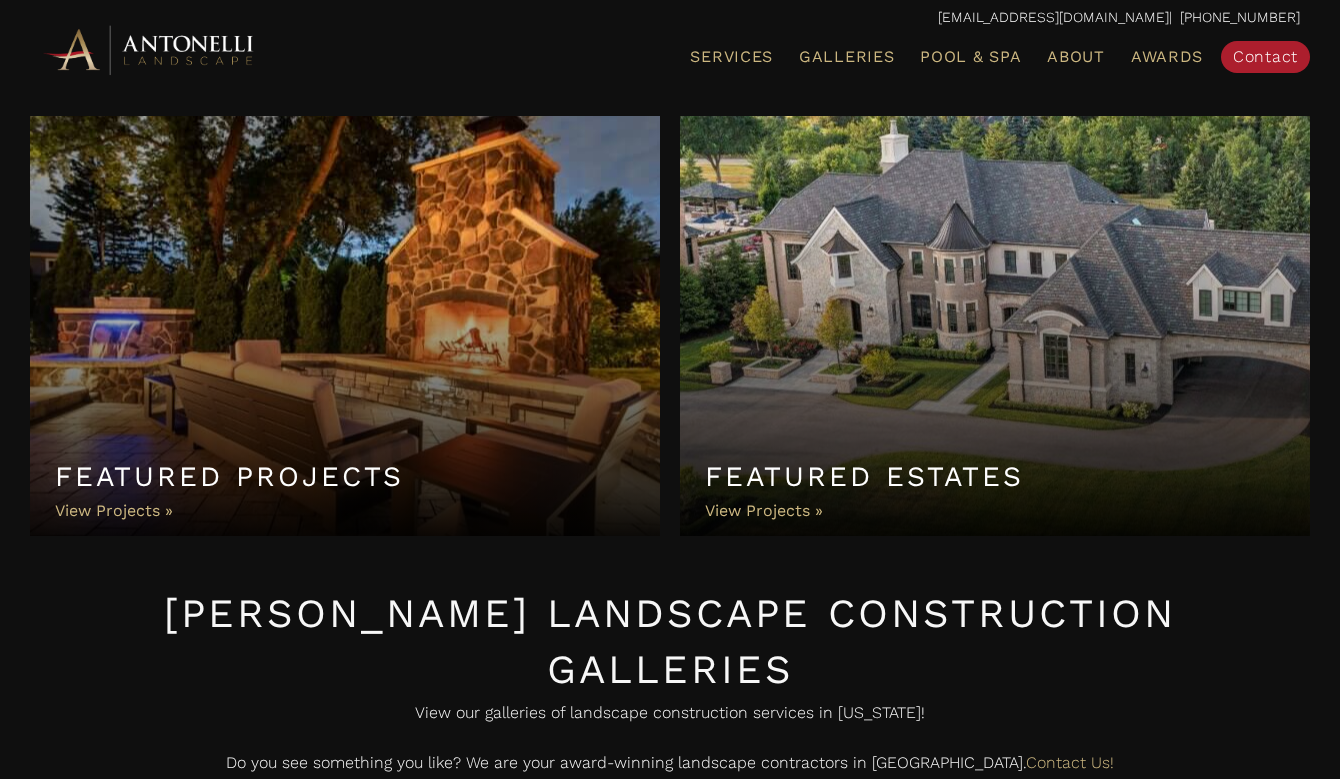 scroll, scrollTop: 0, scrollLeft: 0, axis: both 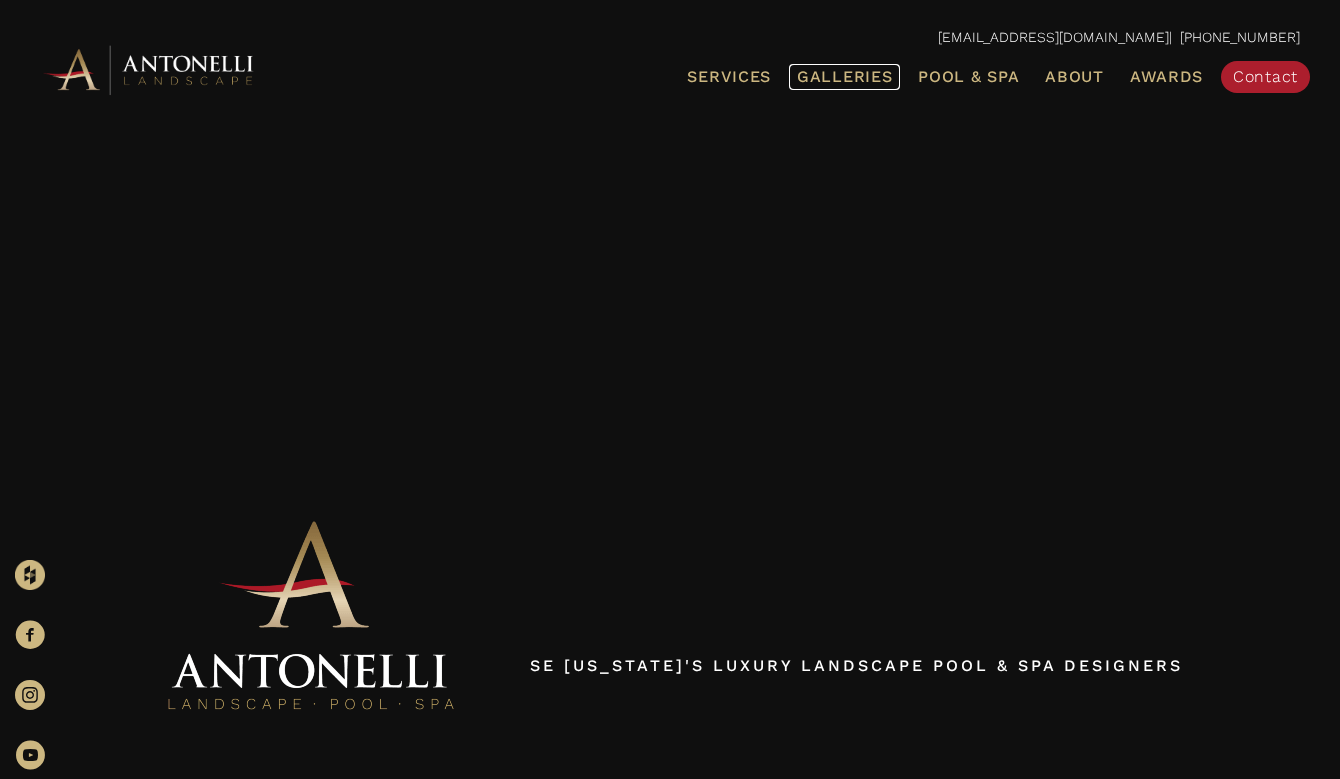 click on "Galleries" at bounding box center [844, 76] 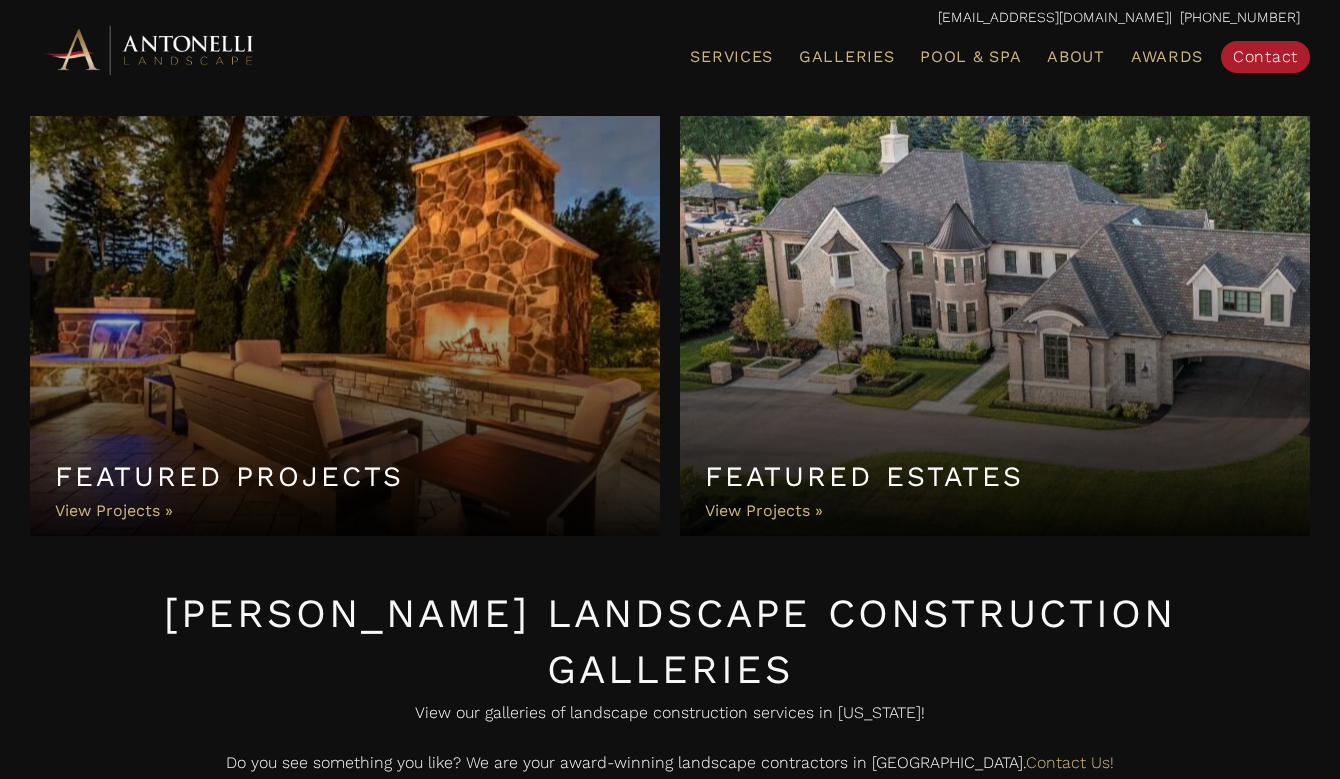 scroll, scrollTop: 0, scrollLeft: 0, axis: both 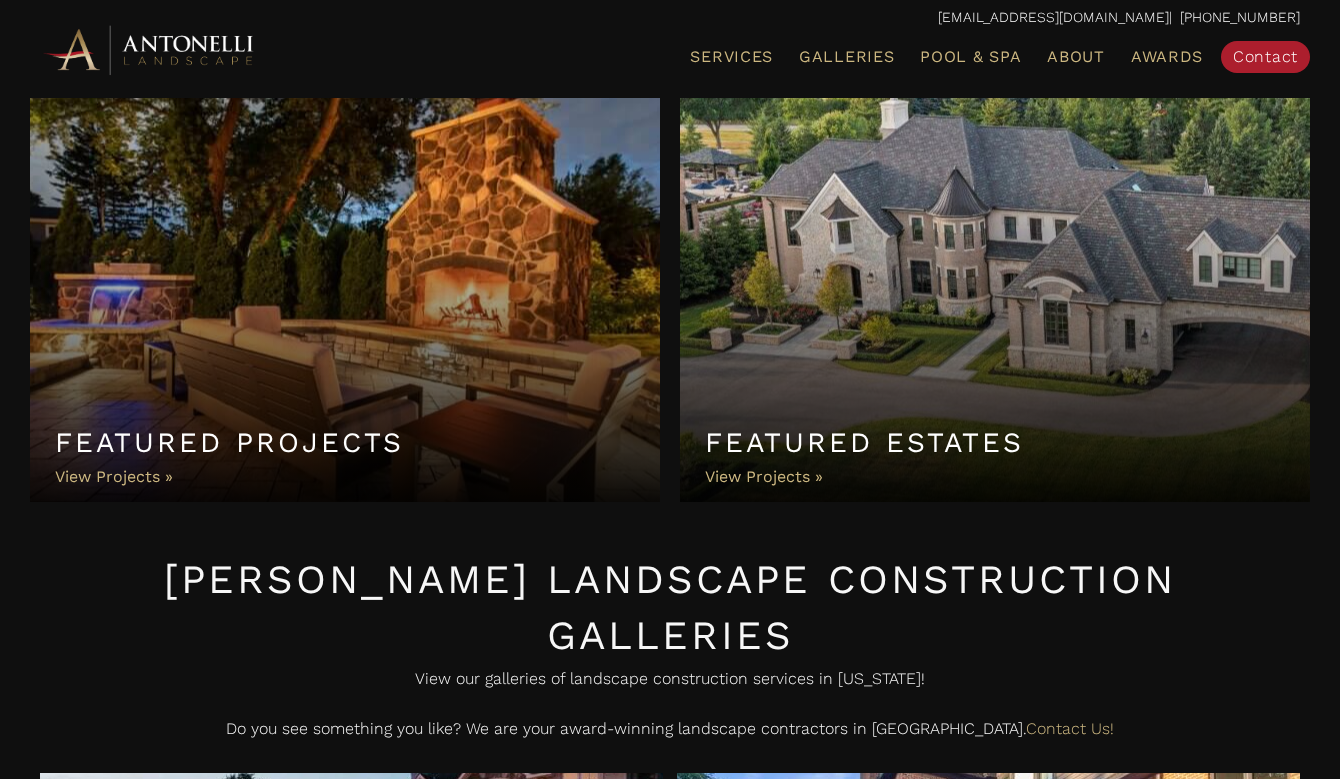 click on "Featured Estates" at bounding box center (995, 292) 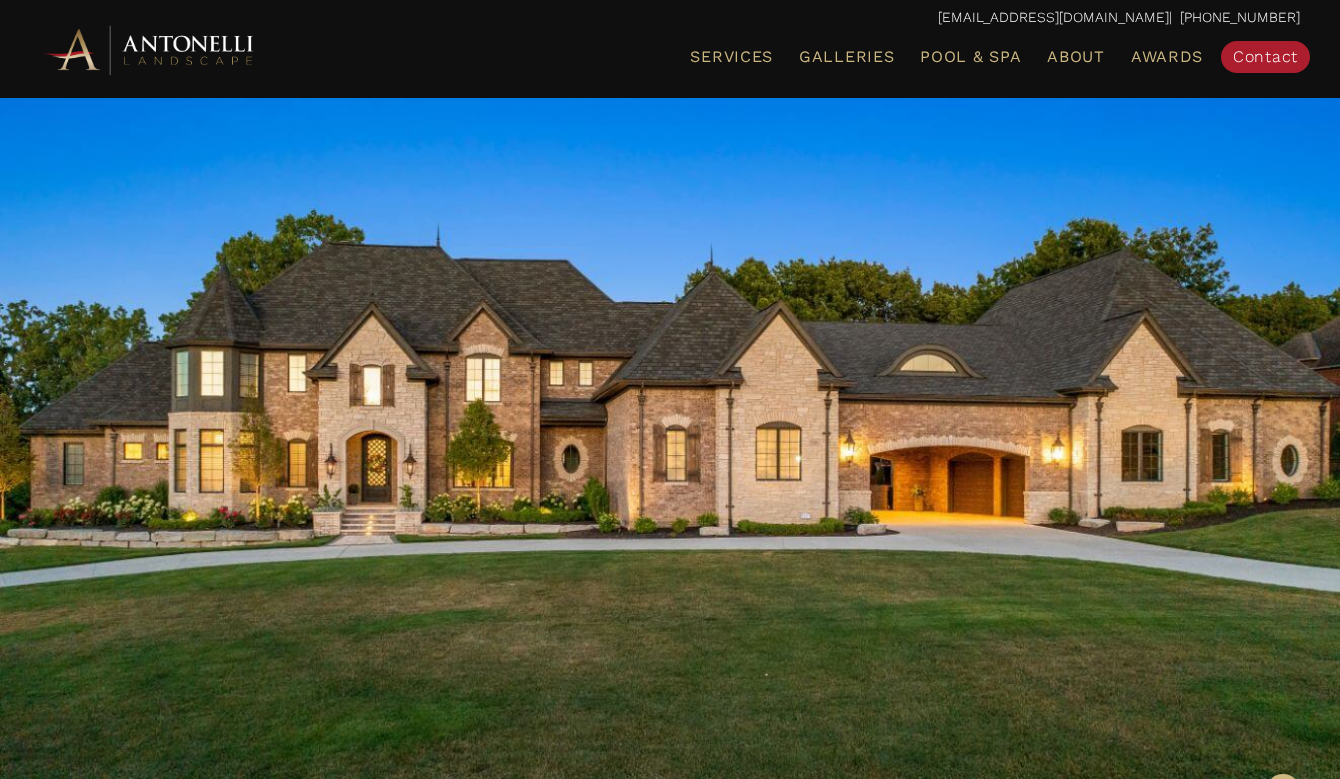 scroll, scrollTop: 0, scrollLeft: 0, axis: both 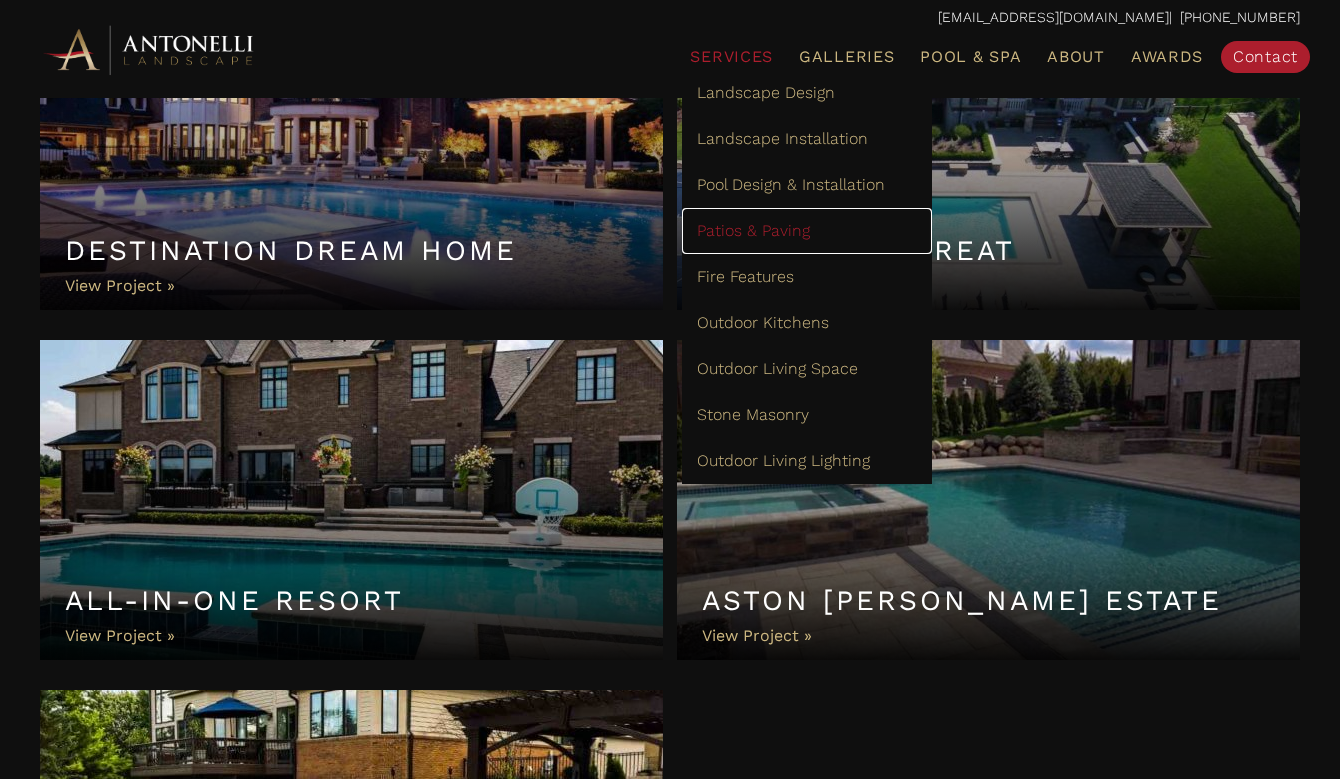 click on "Patios & Paving" at bounding box center (807, 231) 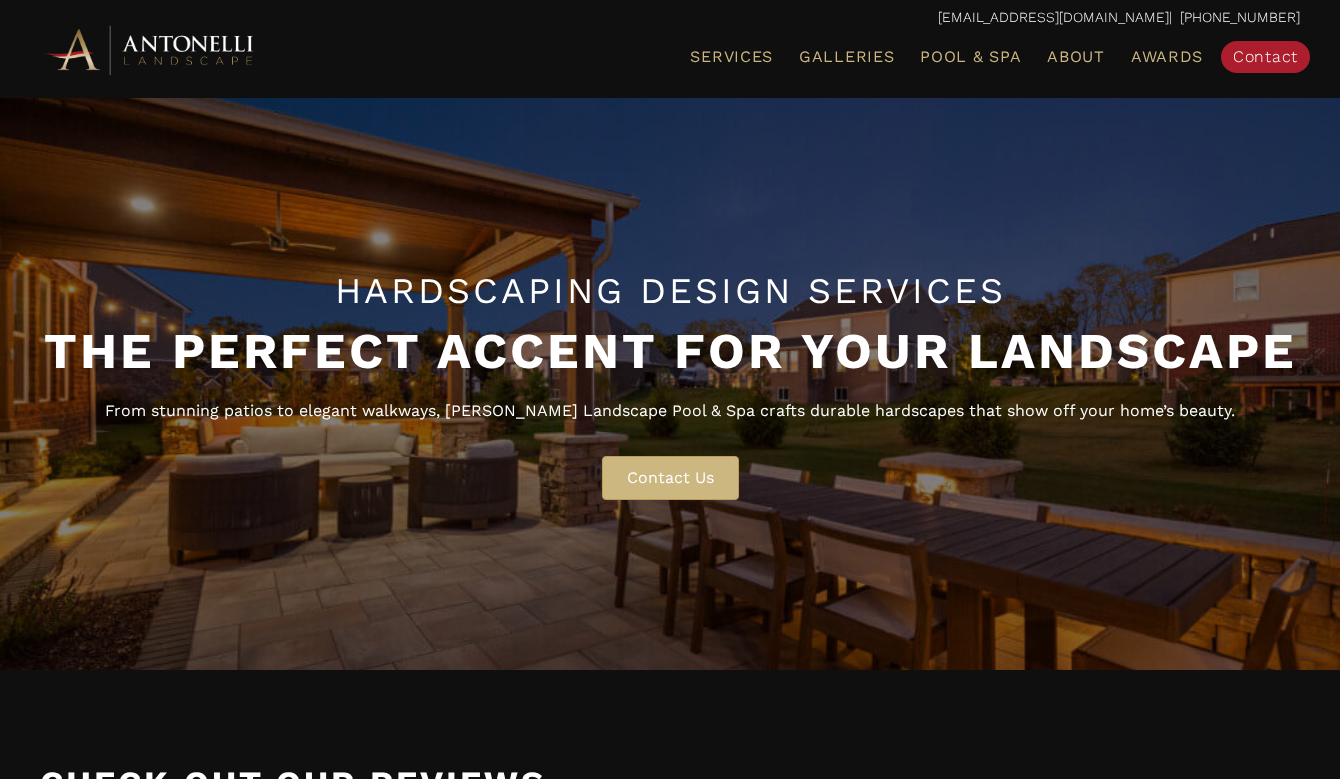 scroll, scrollTop: 0, scrollLeft: 0, axis: both 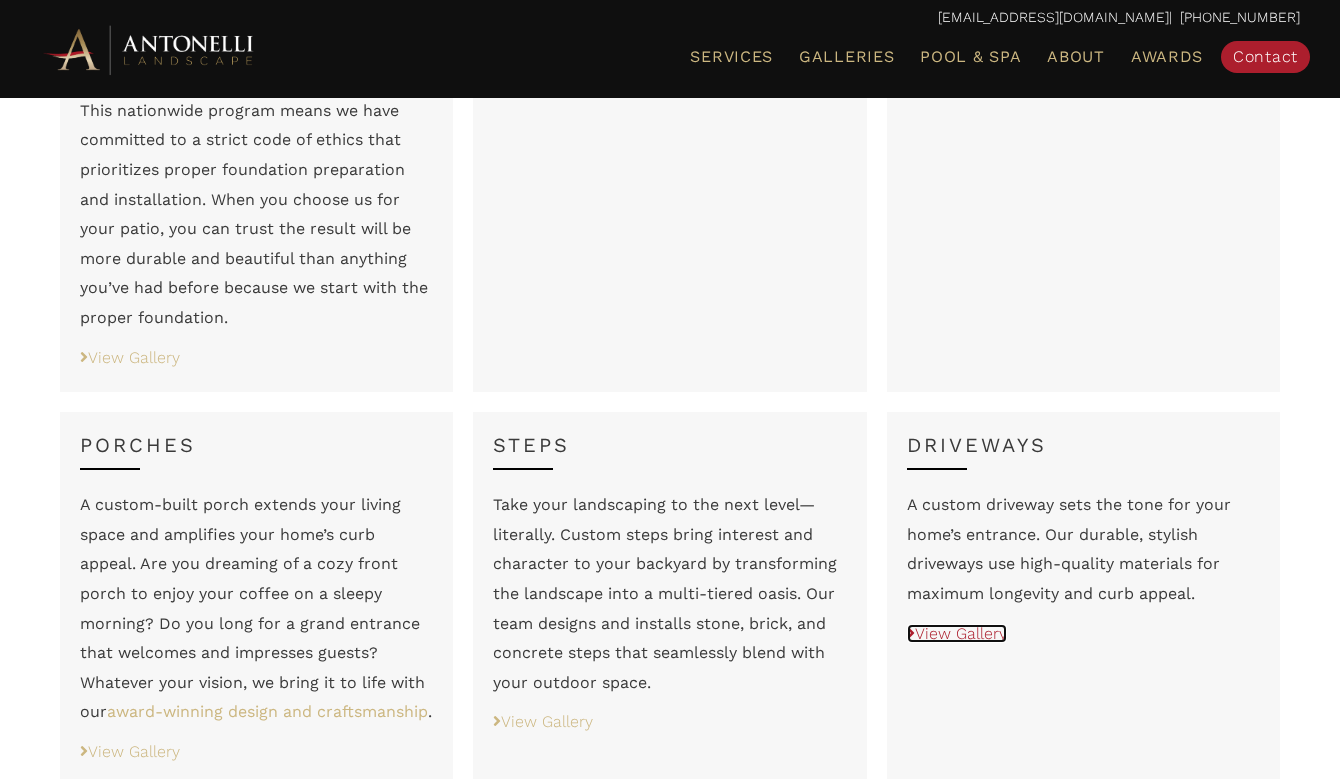 click on "View Gallery" at bounding box center [957, 633] 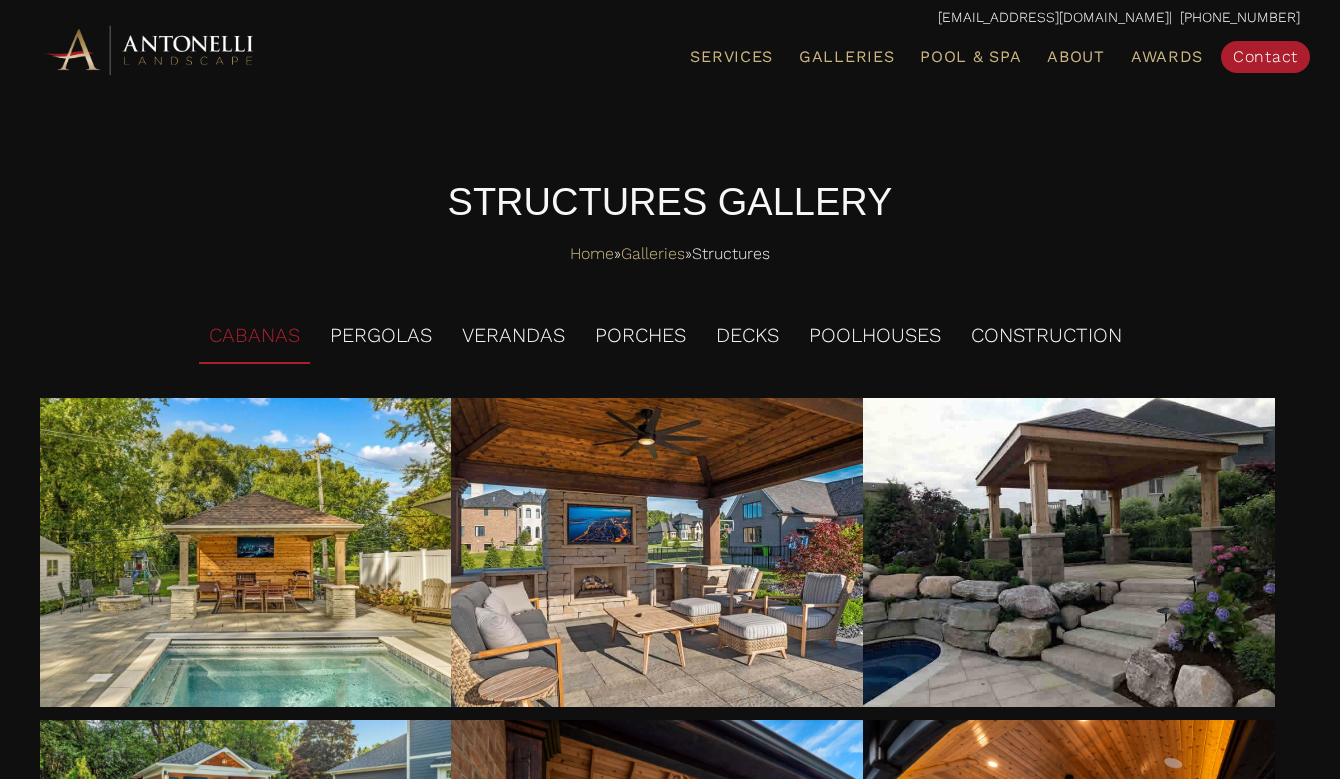 scroll, scrollTop: 0, scrollLeft: 0, axis: both 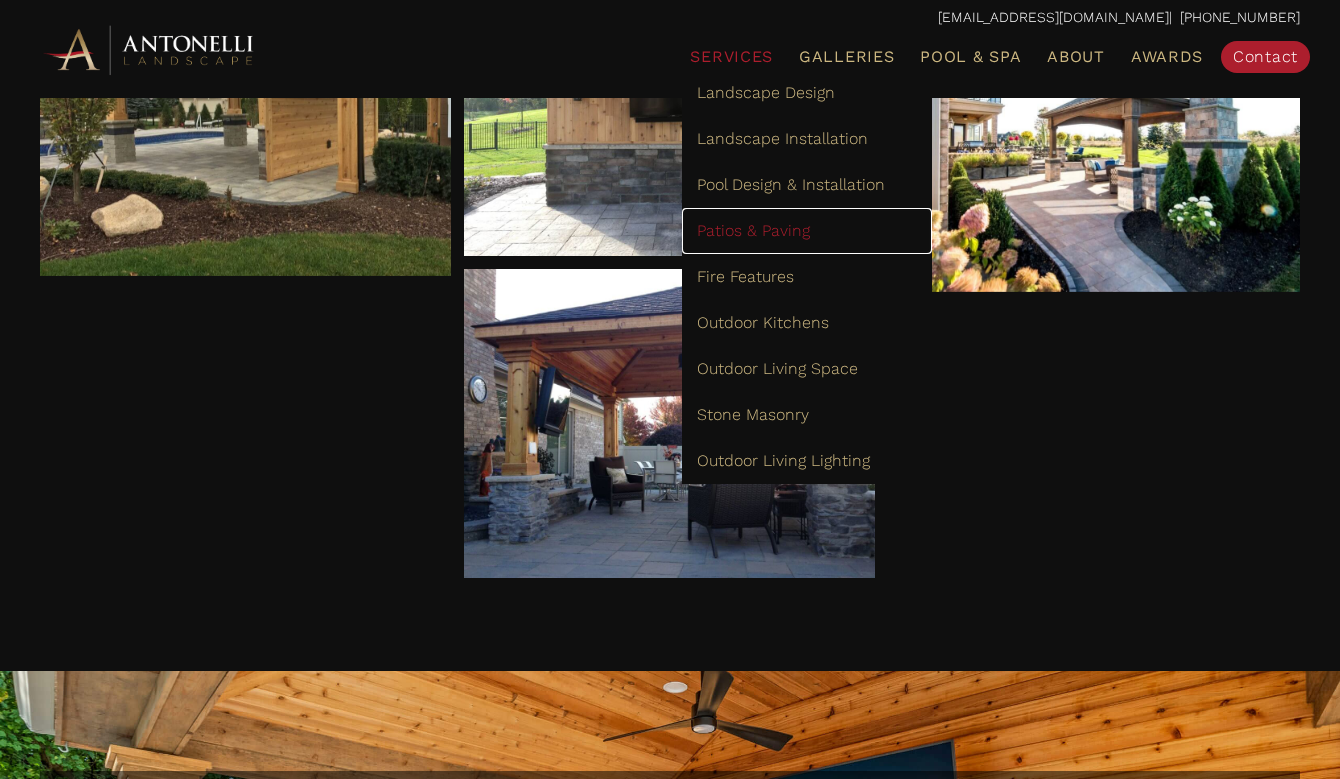 click on "Patios & Paving" at bounding box center [753, 230] 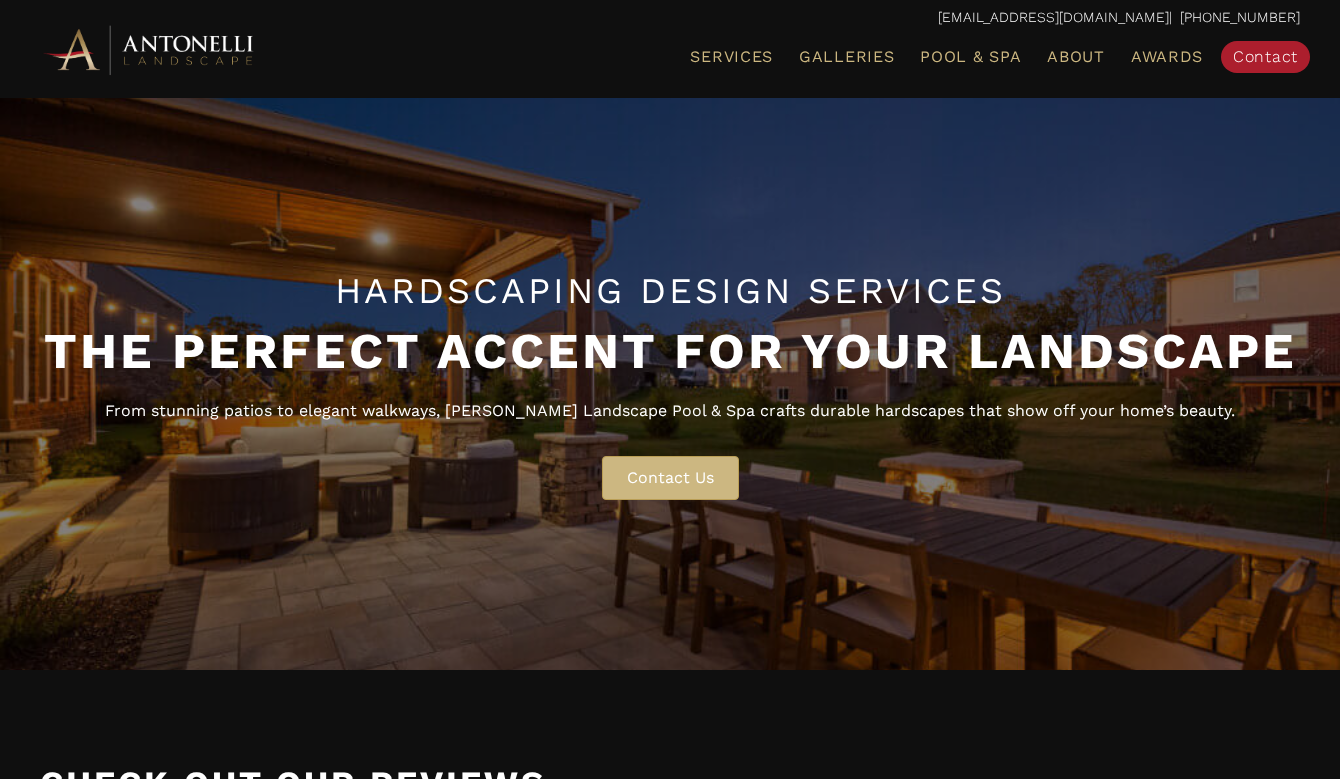 scroll, scrollTop: 0, scrollLeft: 0, axis: both 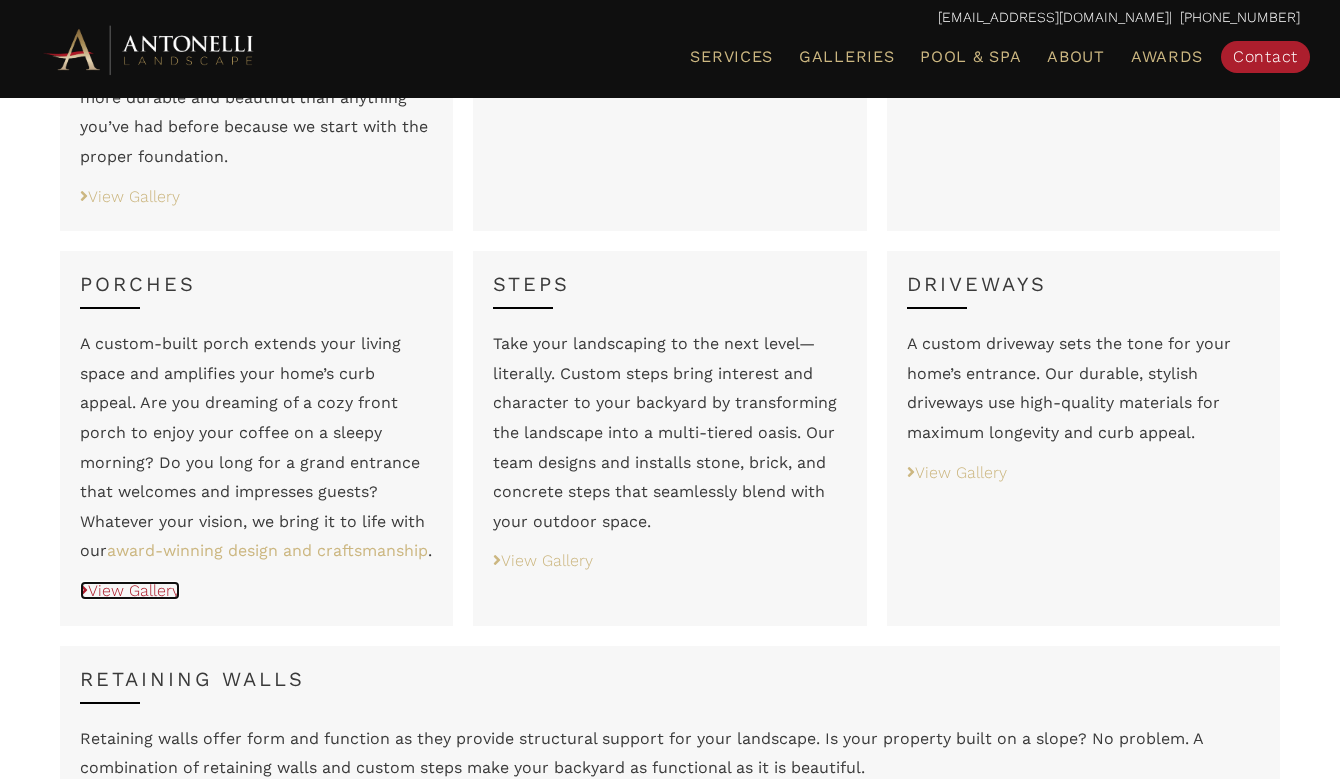 click on "View Gallery" at bounding box center [130, 590] 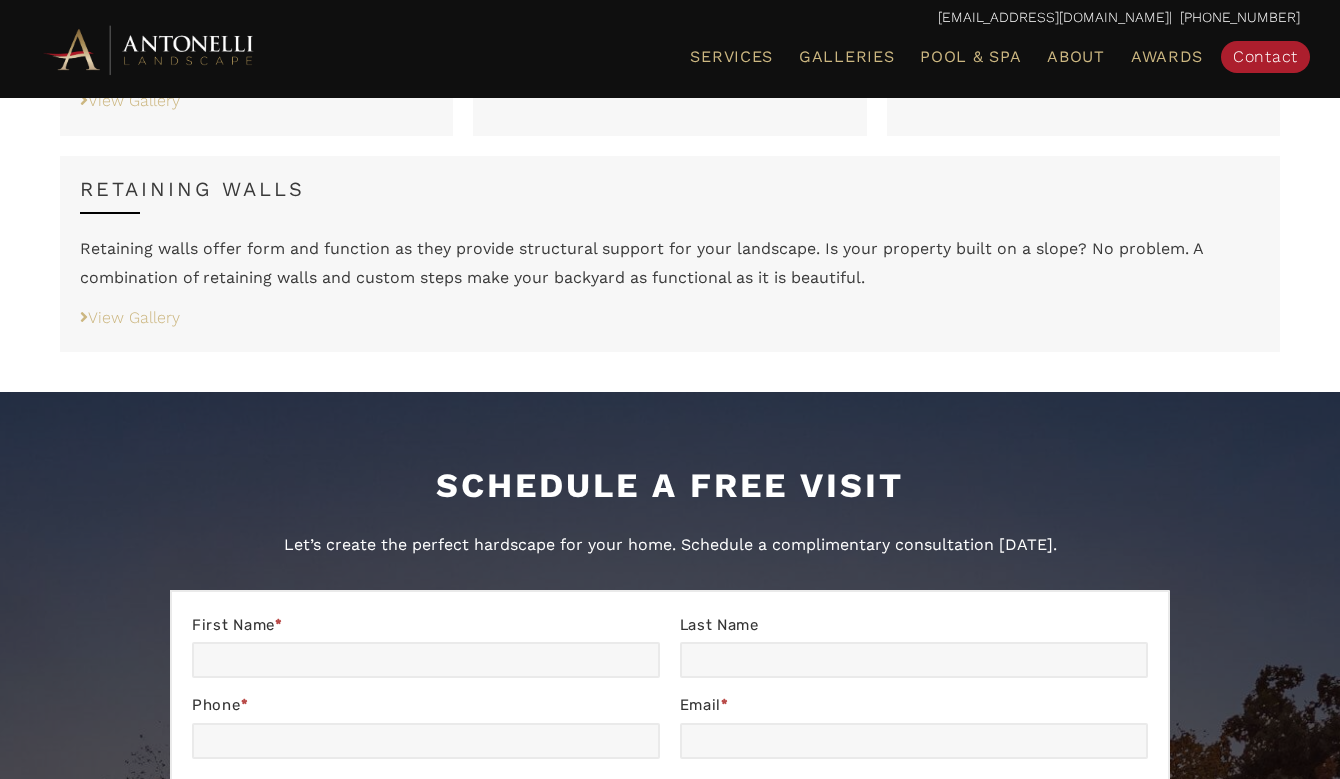 scroll, scrollTop: 2407, scrollLeft: 0, axis: vertical 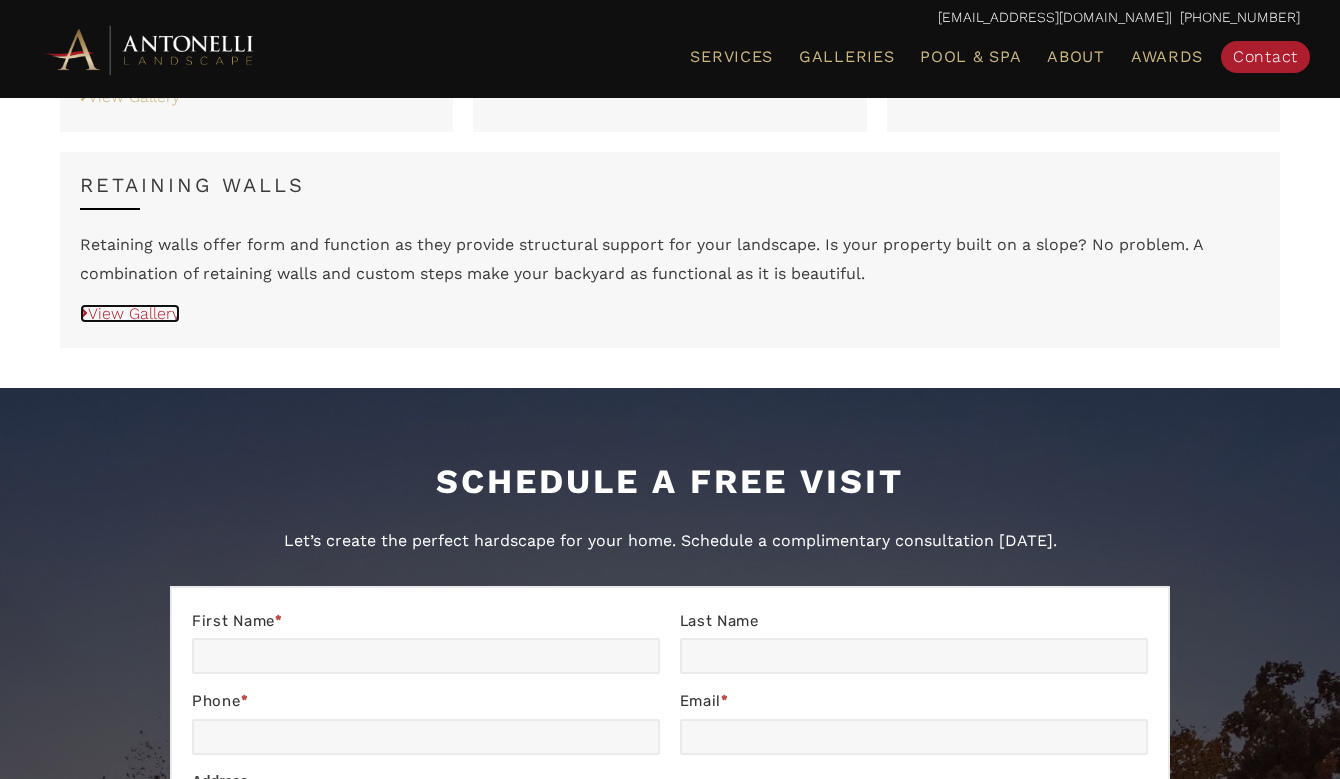 click on "View Gallery" at bounding box center [130, 313] 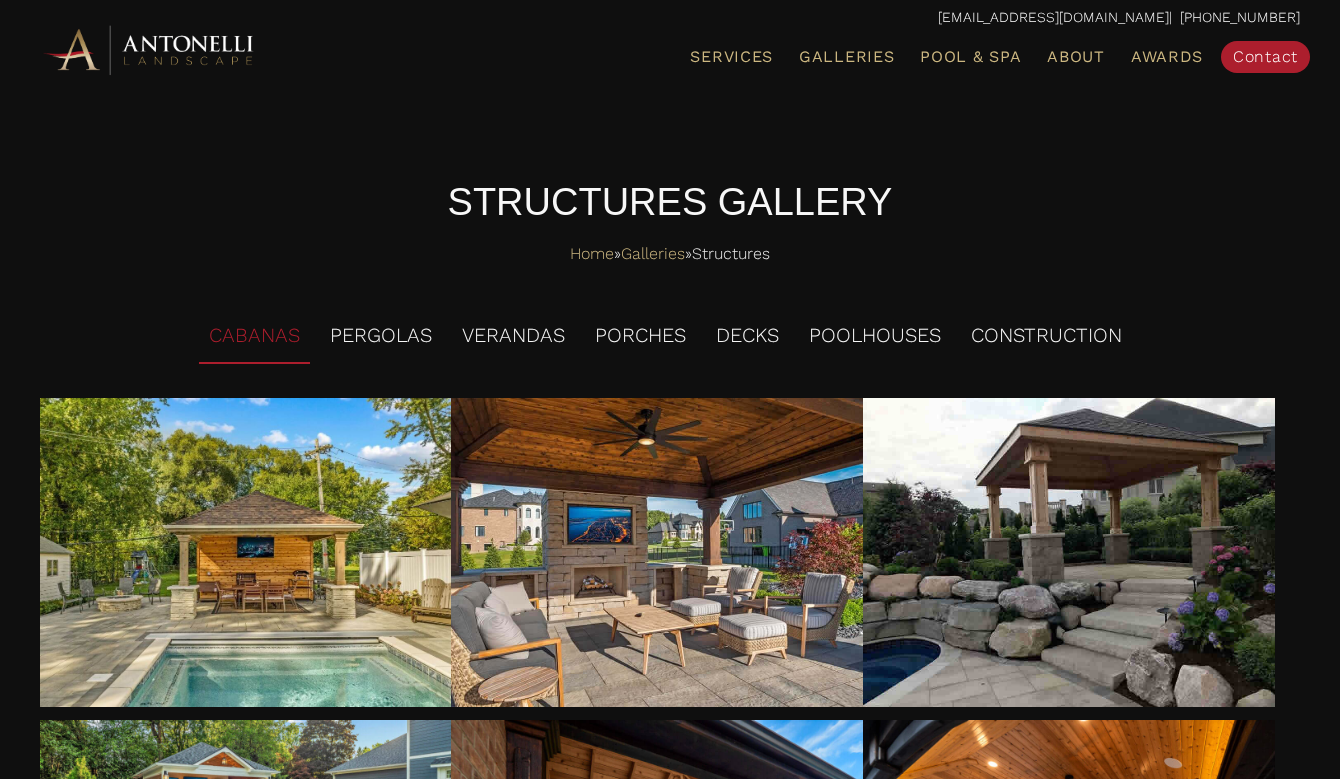 scroll, scrollTop: 0, scrollLeft: 0, axis: both 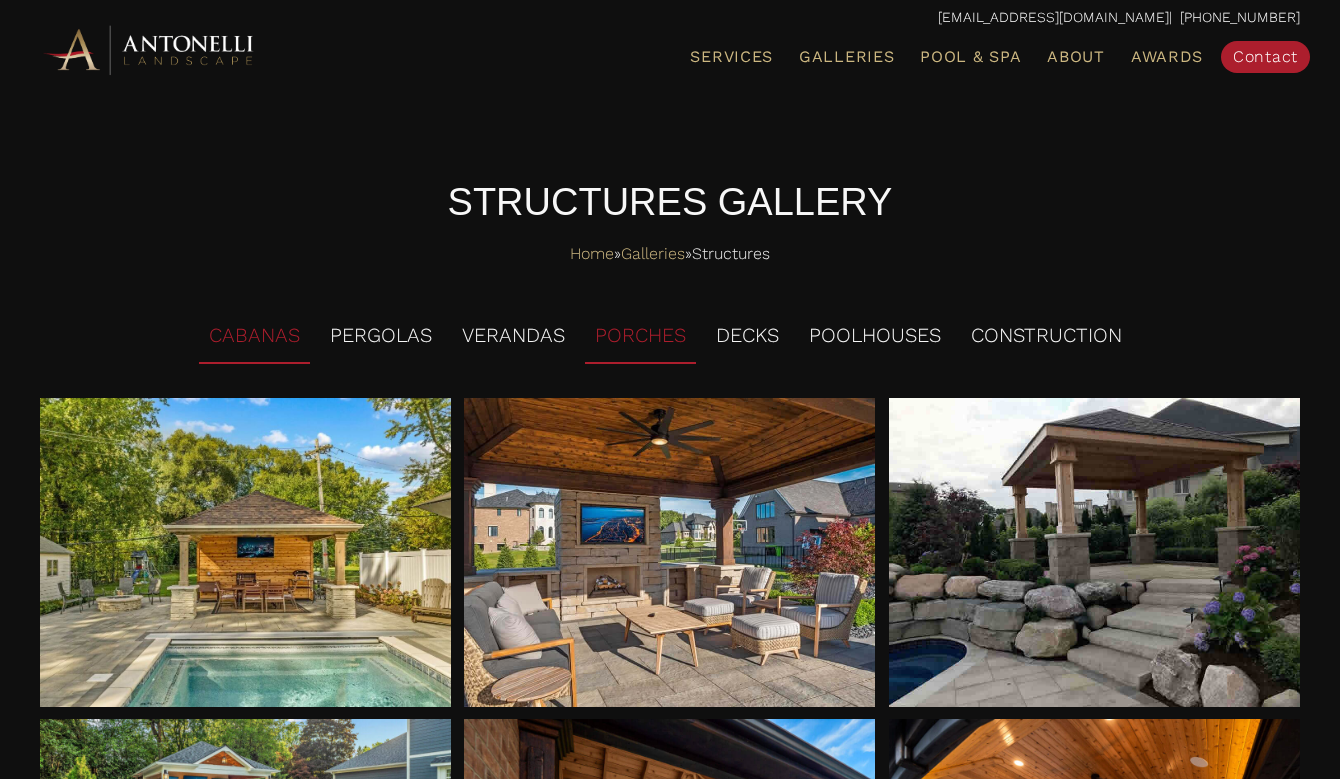 click on "PORCHES" at bounding box center [640, 336] 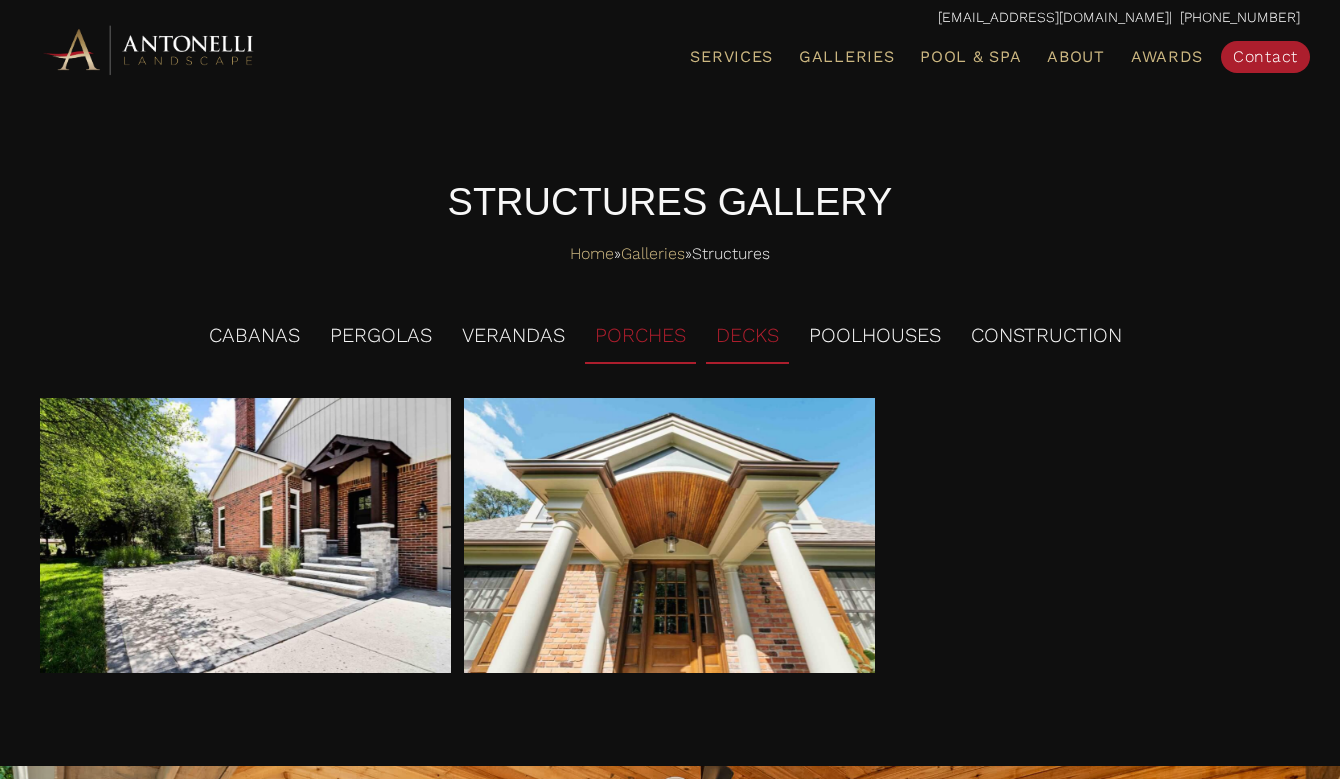 click on "DECKS" at bounding box center [747, 336] 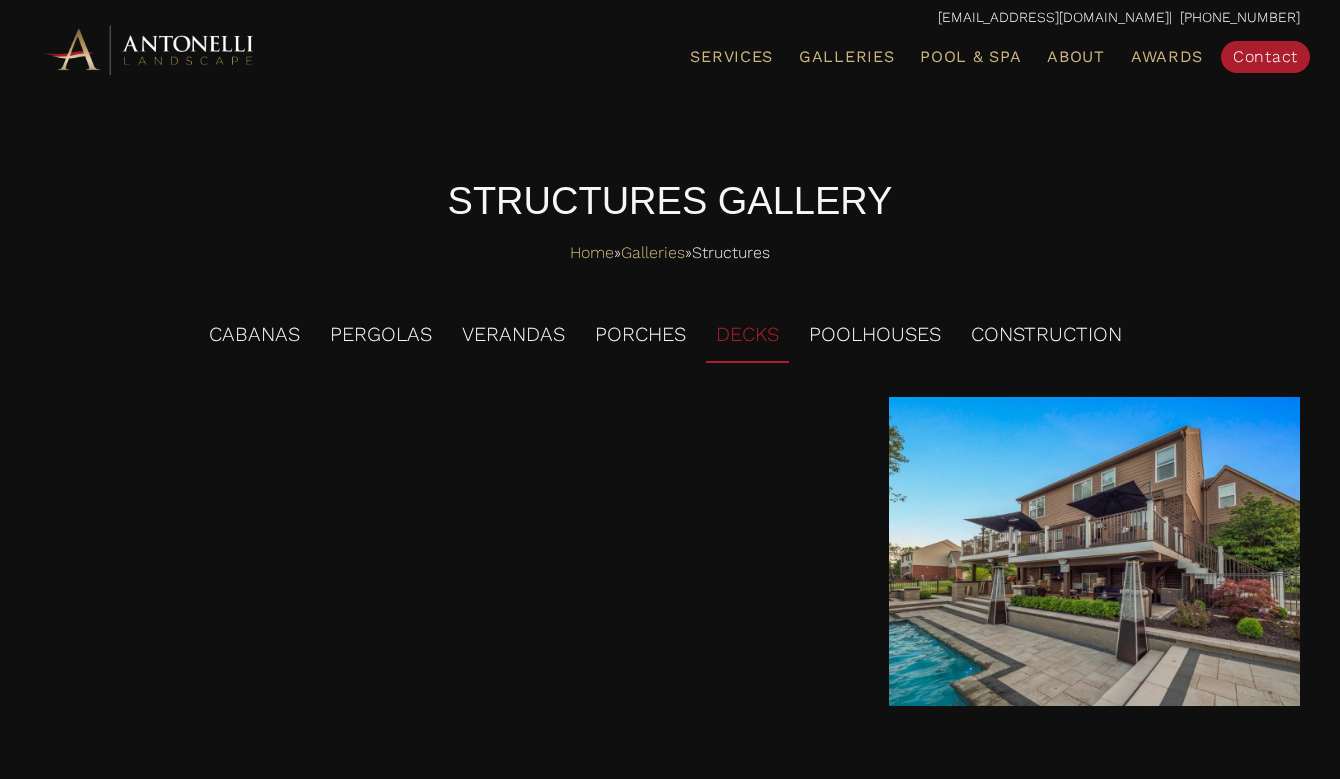 scroll, scrollTop: 0, scrollLeft: 0, axis: both 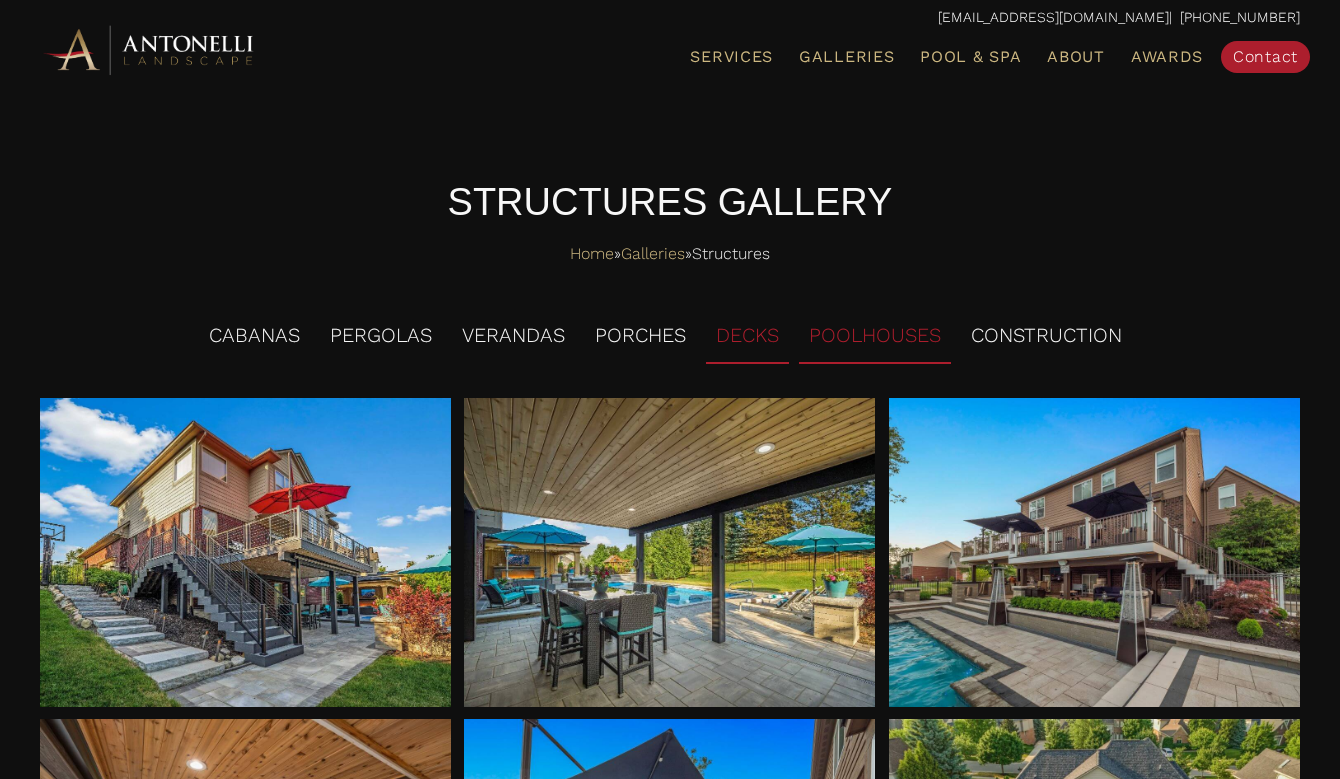 click on "POOLHOUSES" at bounding box center [875, 336] 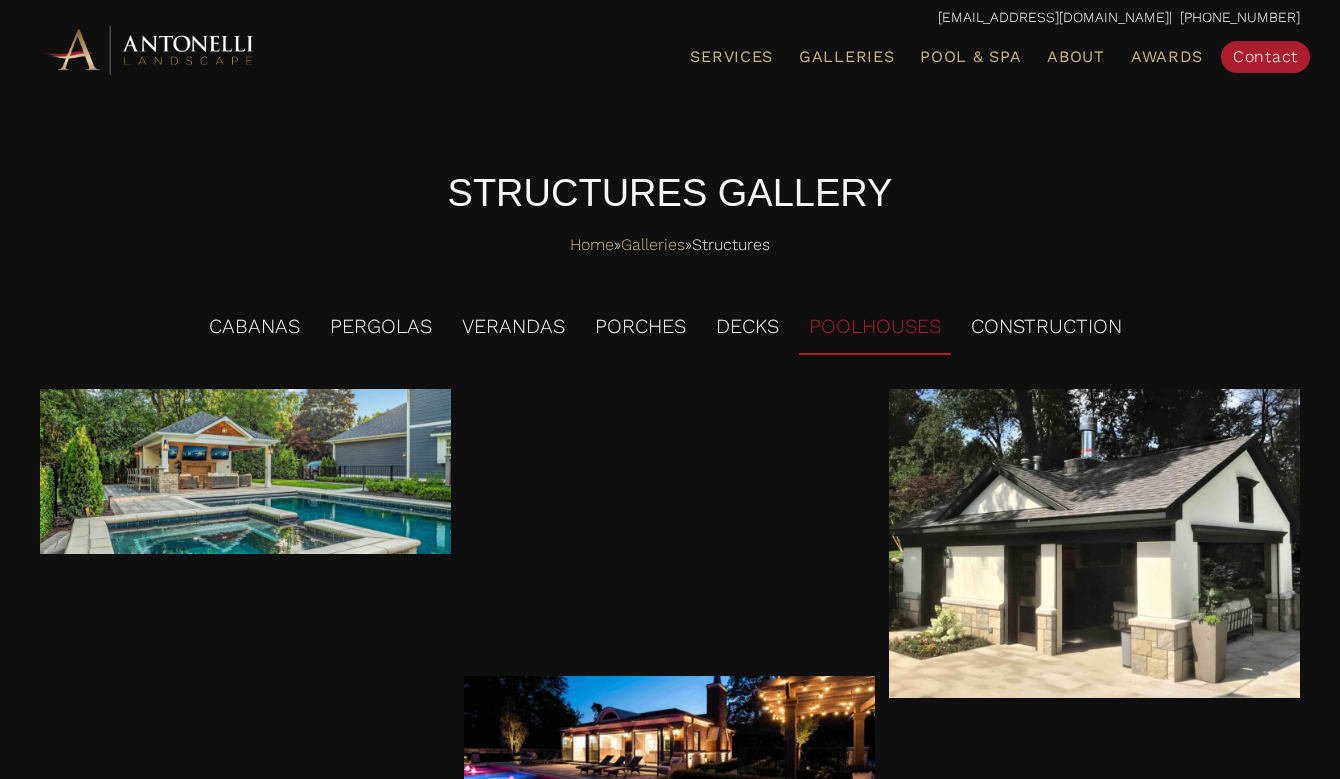 scroll, scrollTop: 0, scrollLeft: 0, axis: both 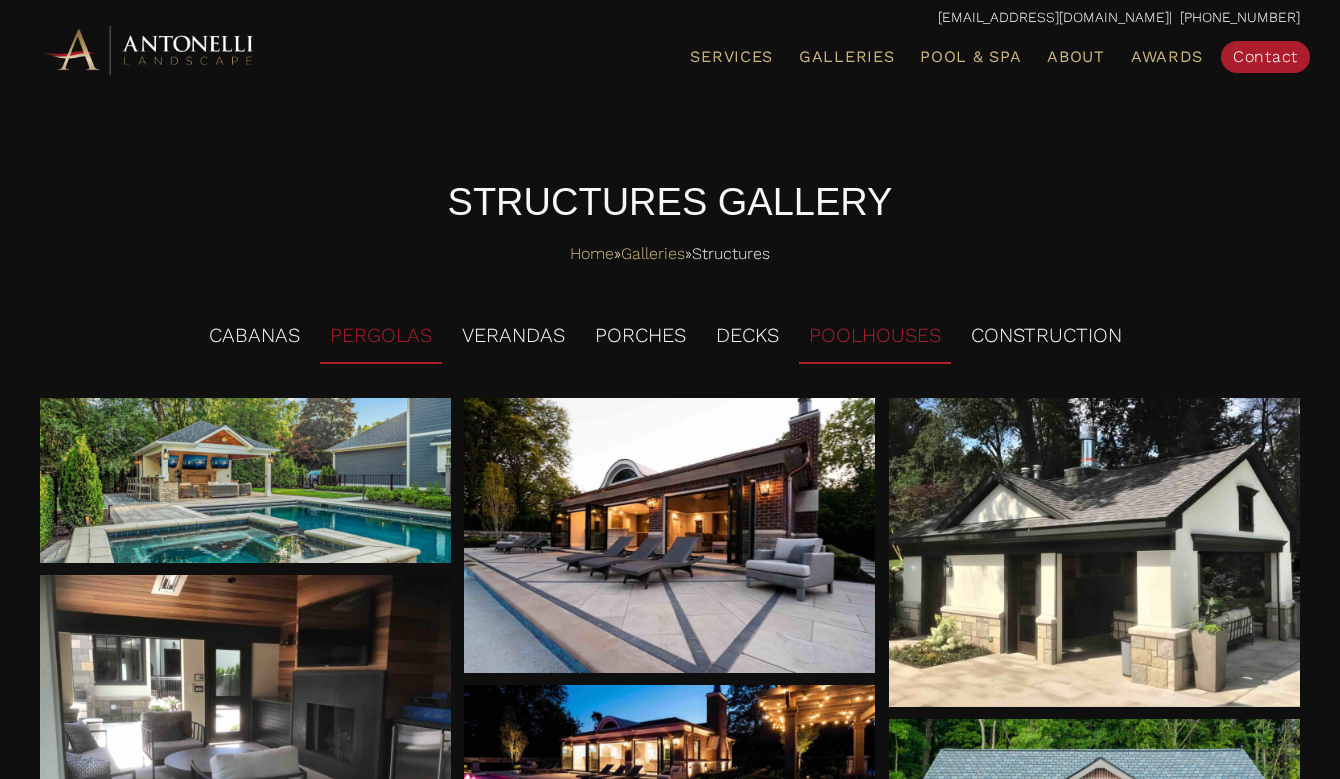 click on "PERGOLAS" at bounding box center (381, 336) 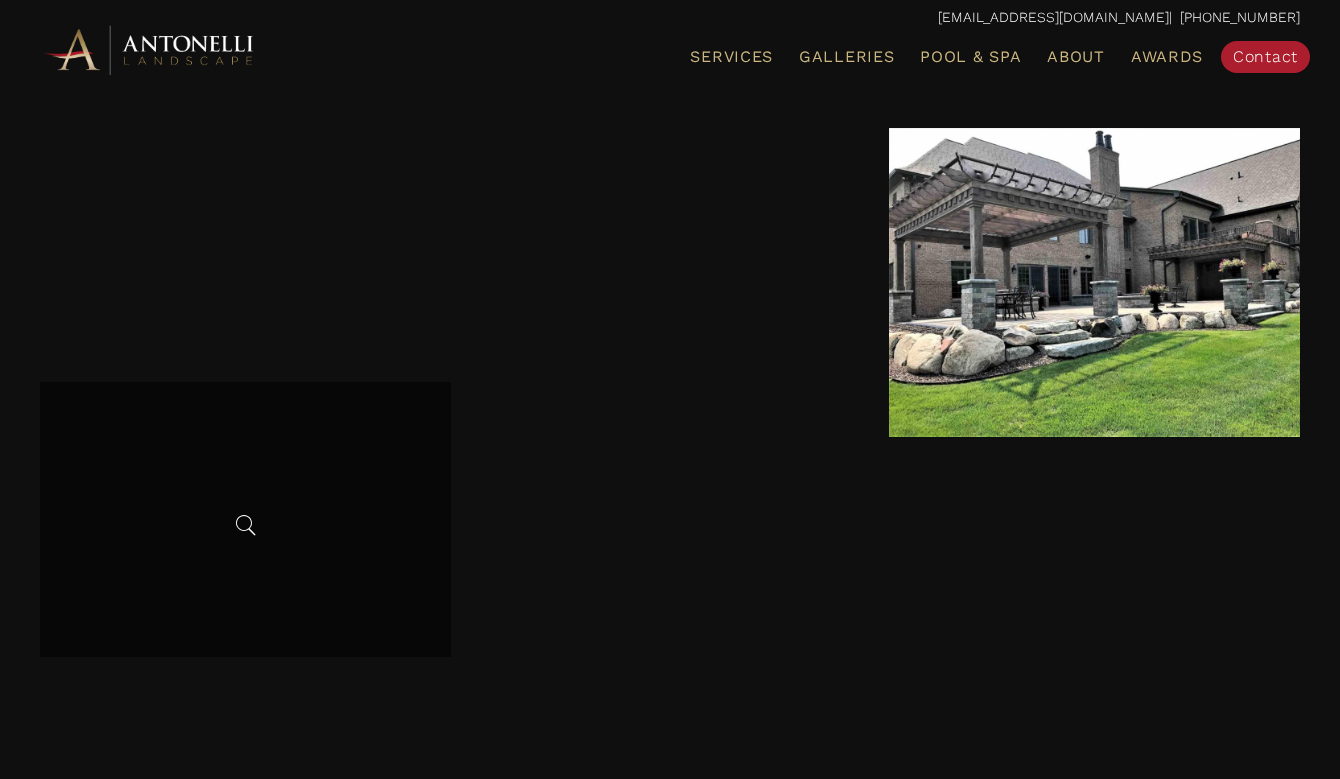 scroll, scrollTop: 0, scrollLeft: 0, axis: both 